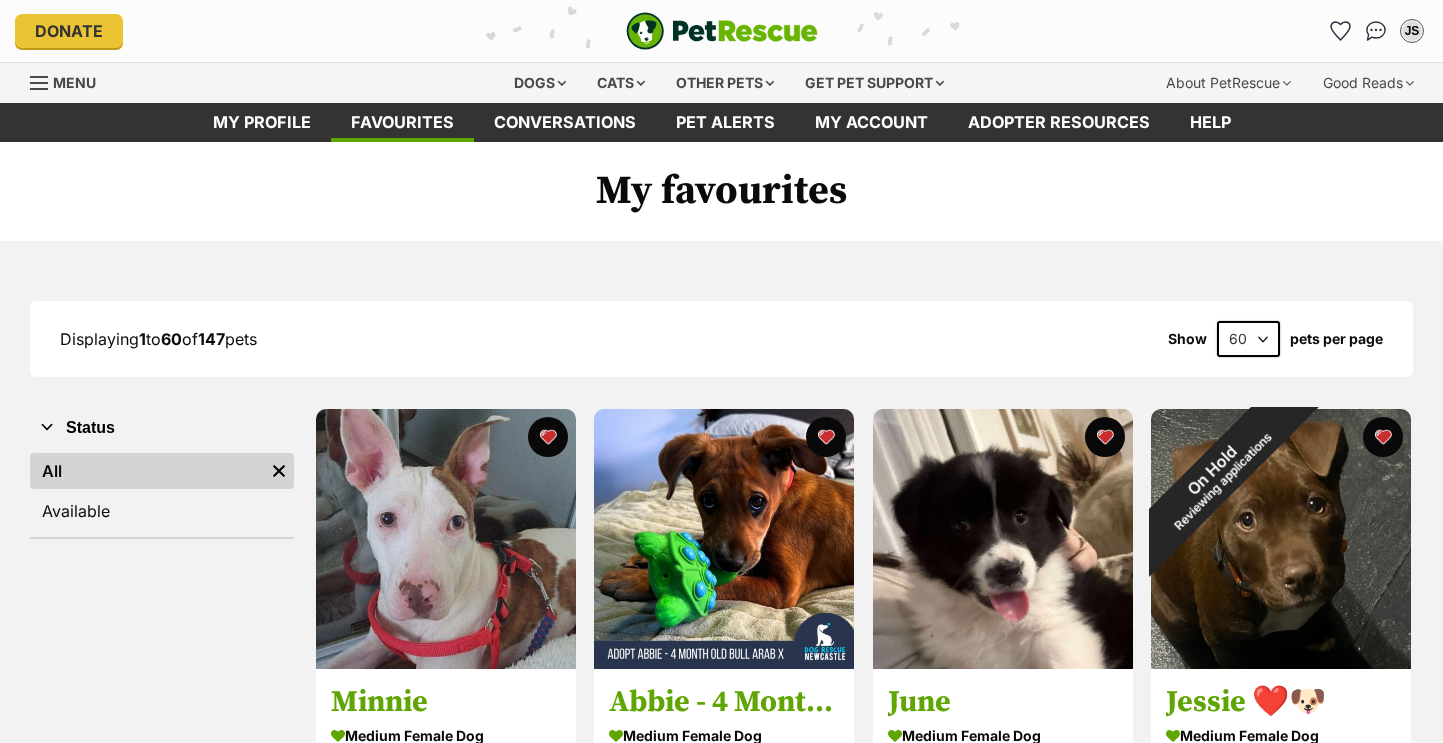 scroll, scrollTop: 0, scrollLeft: 0, axis: both 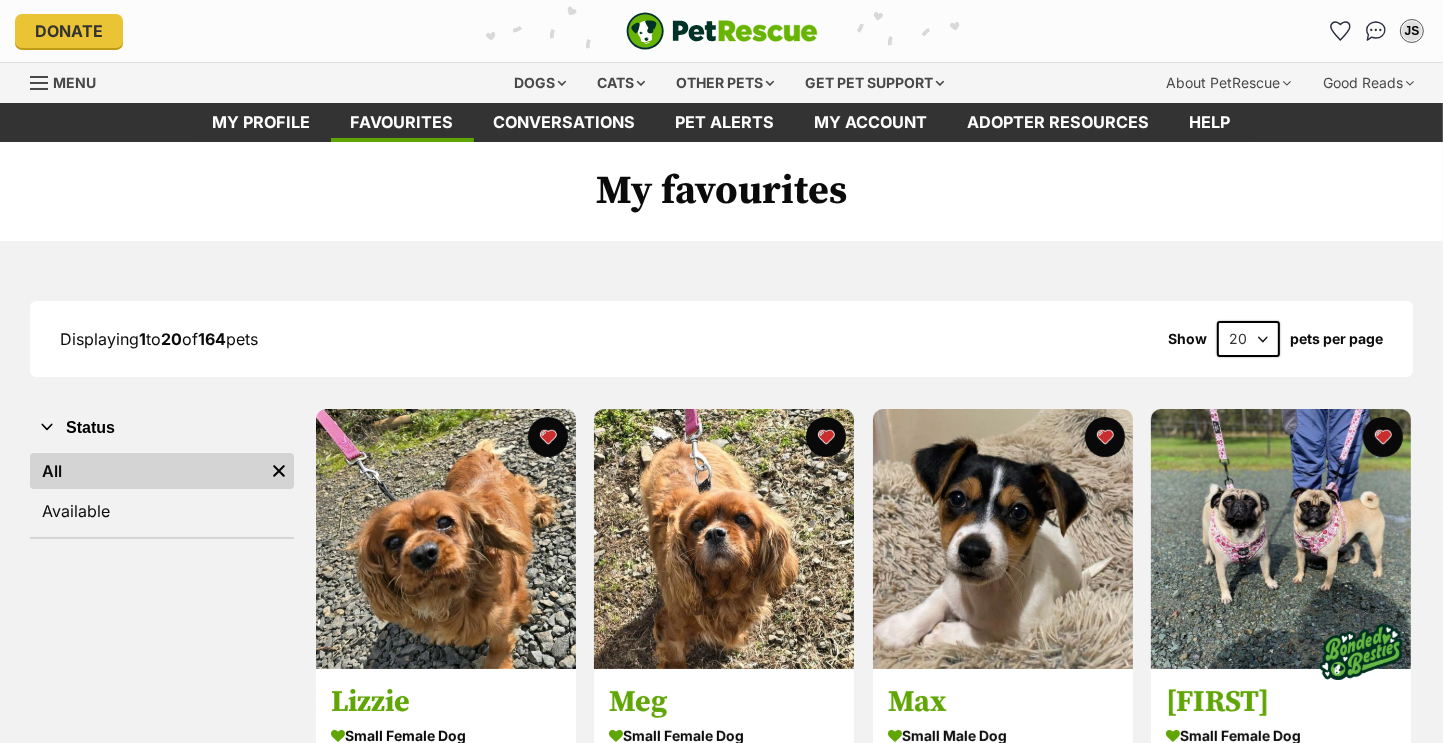 click on "20 40 60" at bounding box center [1248, 339] 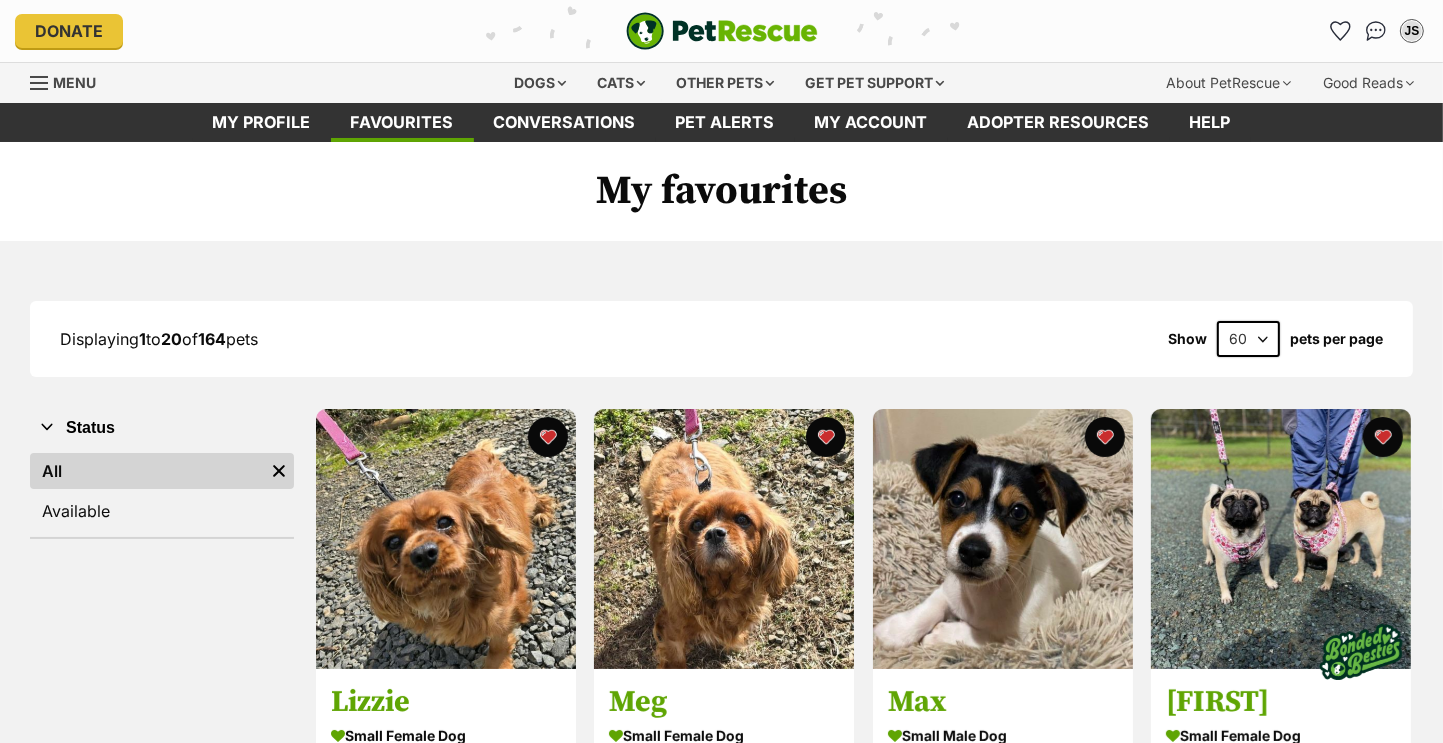 click on "20 40 60" at bounding box center [1248, 339] 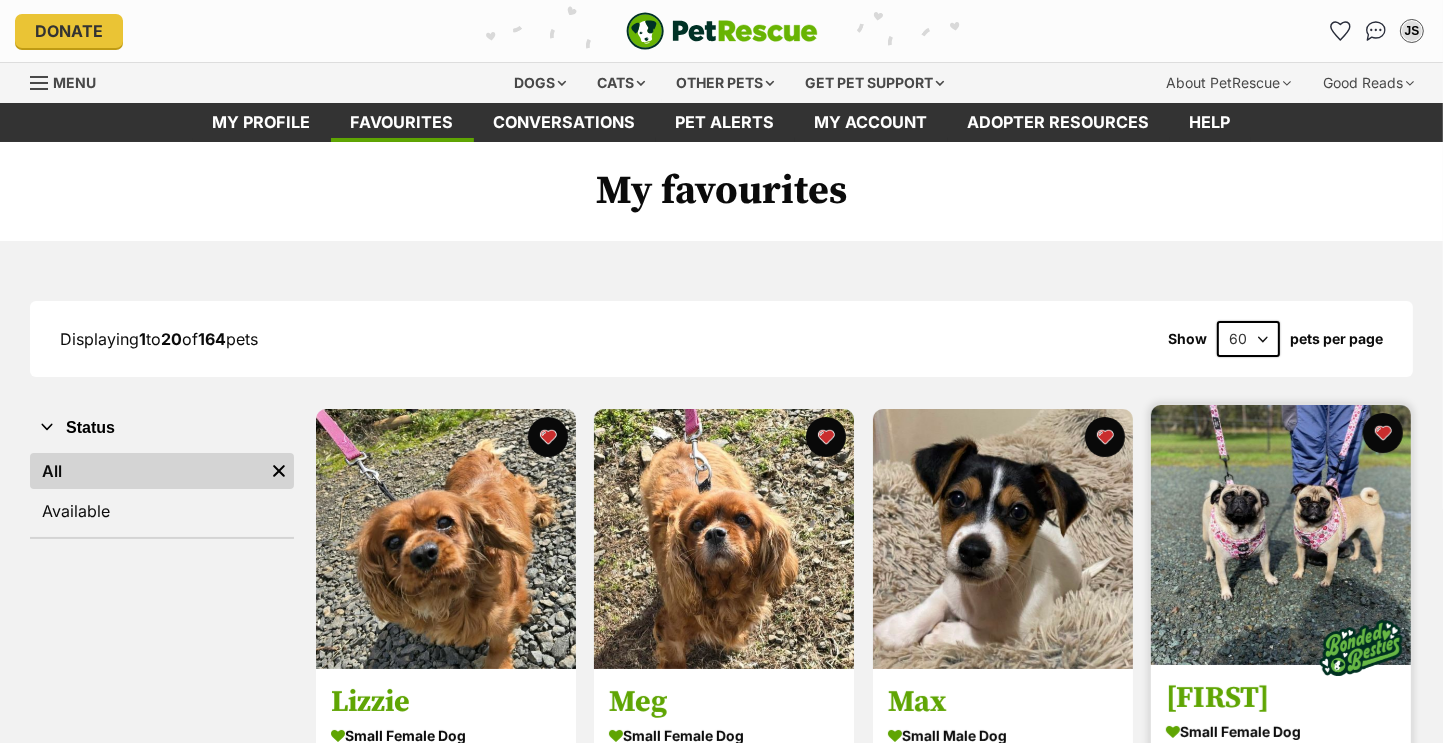 scroll, scrollTop: 0, scrollLeft: 0, axis: both 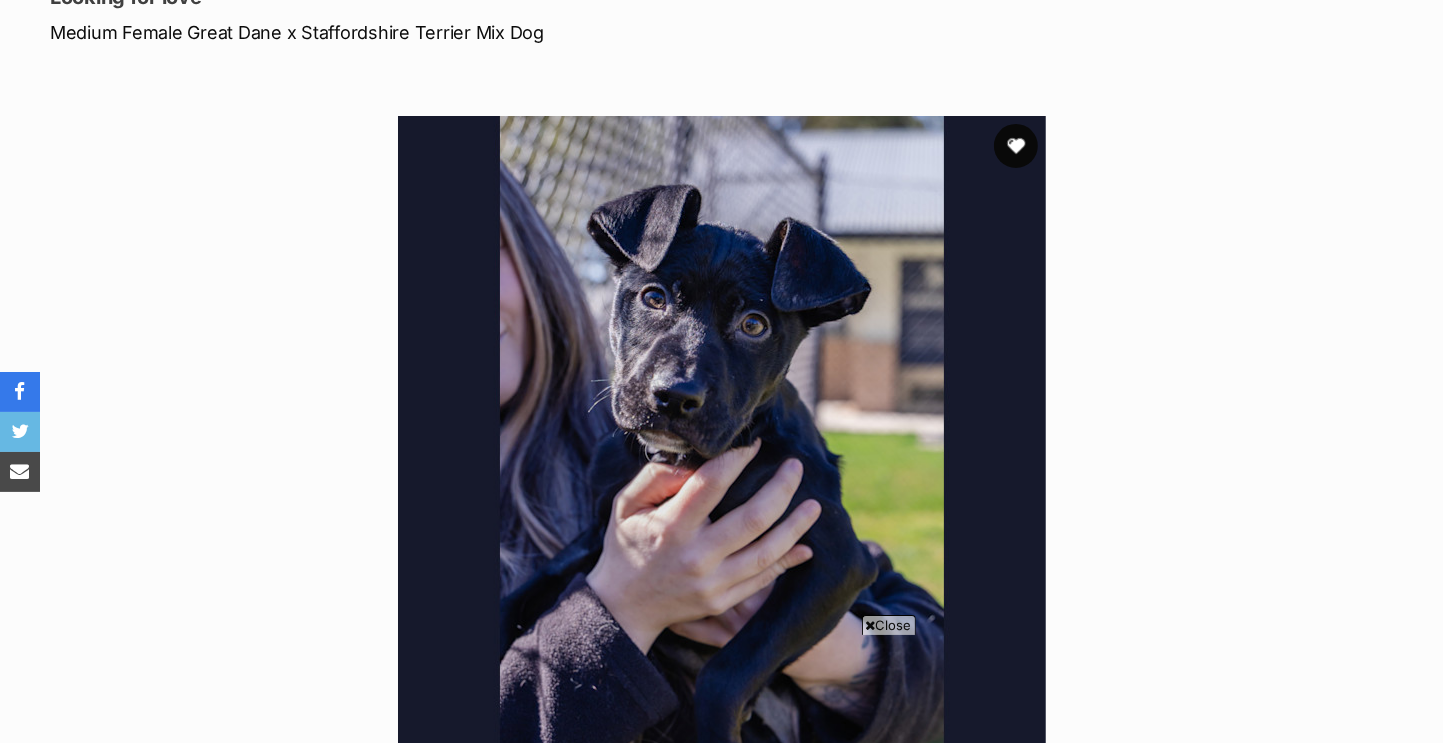 click at bounding box center (1016, 146) 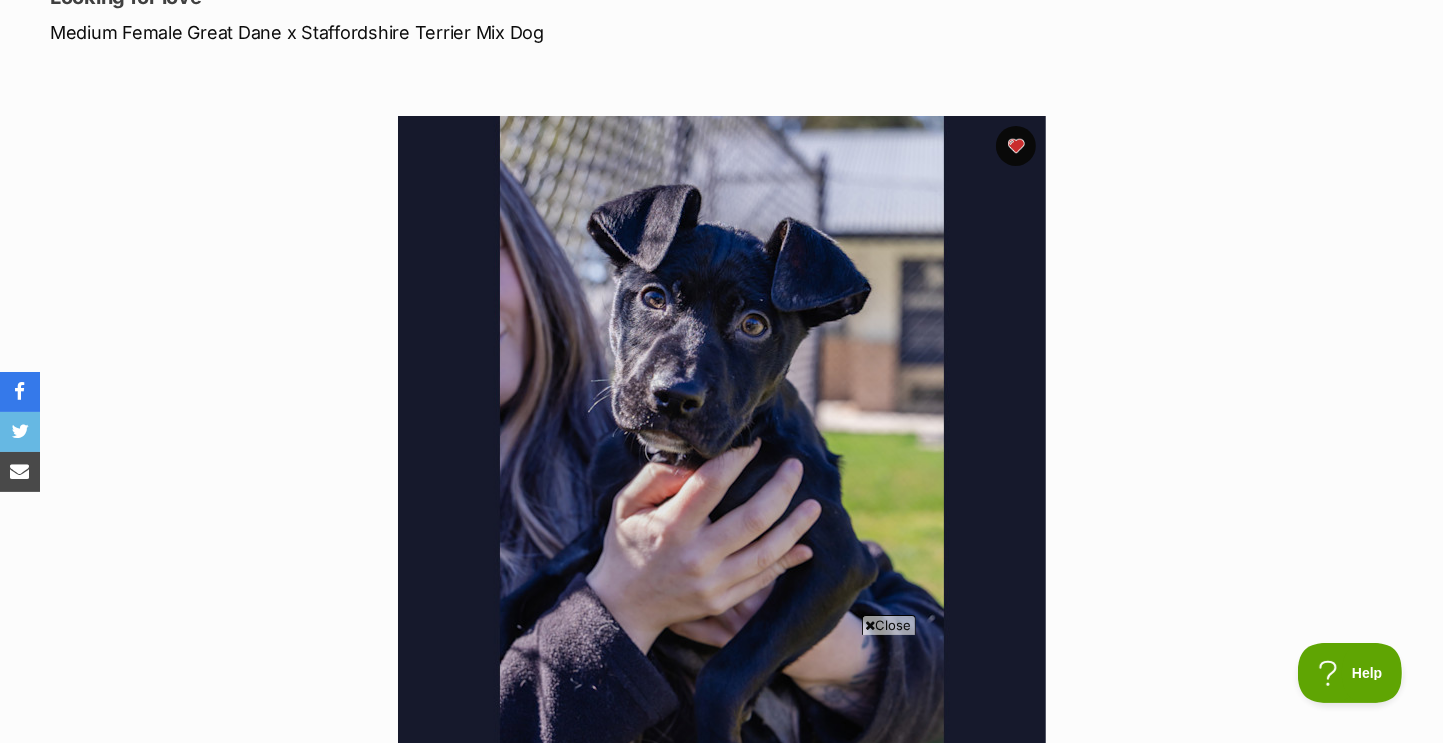 scroll, scrollTop: 0, scrollLeft: 0, axis: both 